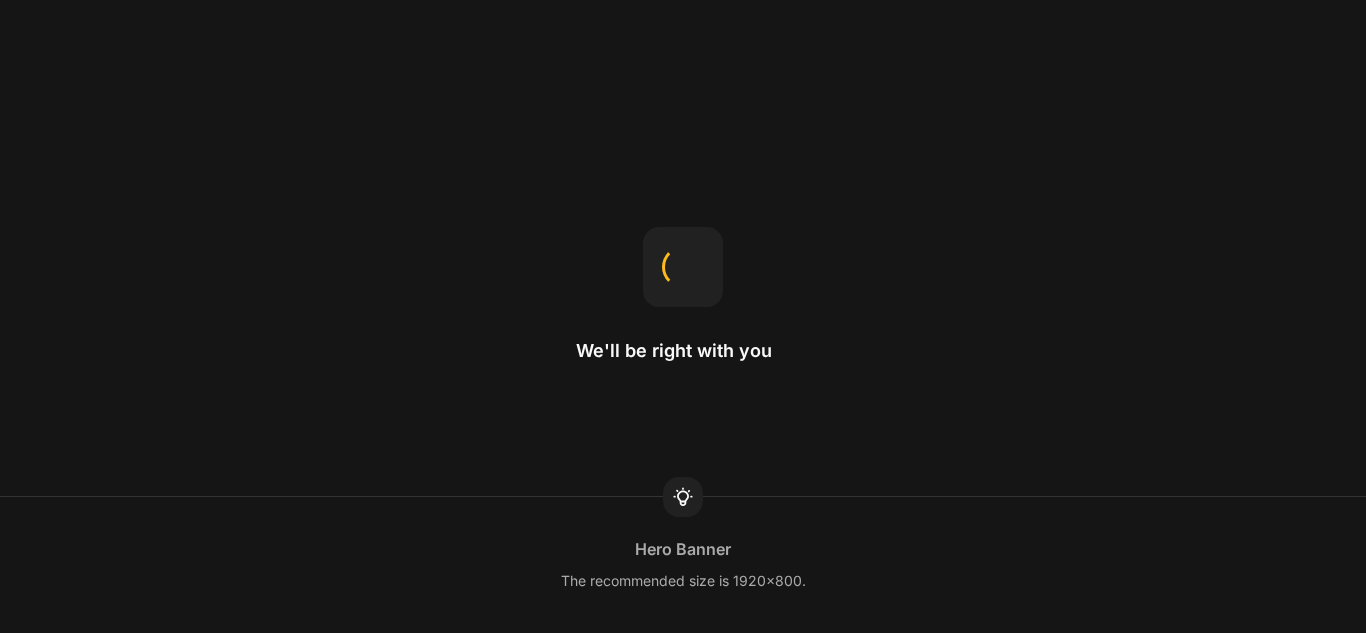 scroll, scrollTop: 0, scrollLeft: 0, axis: both 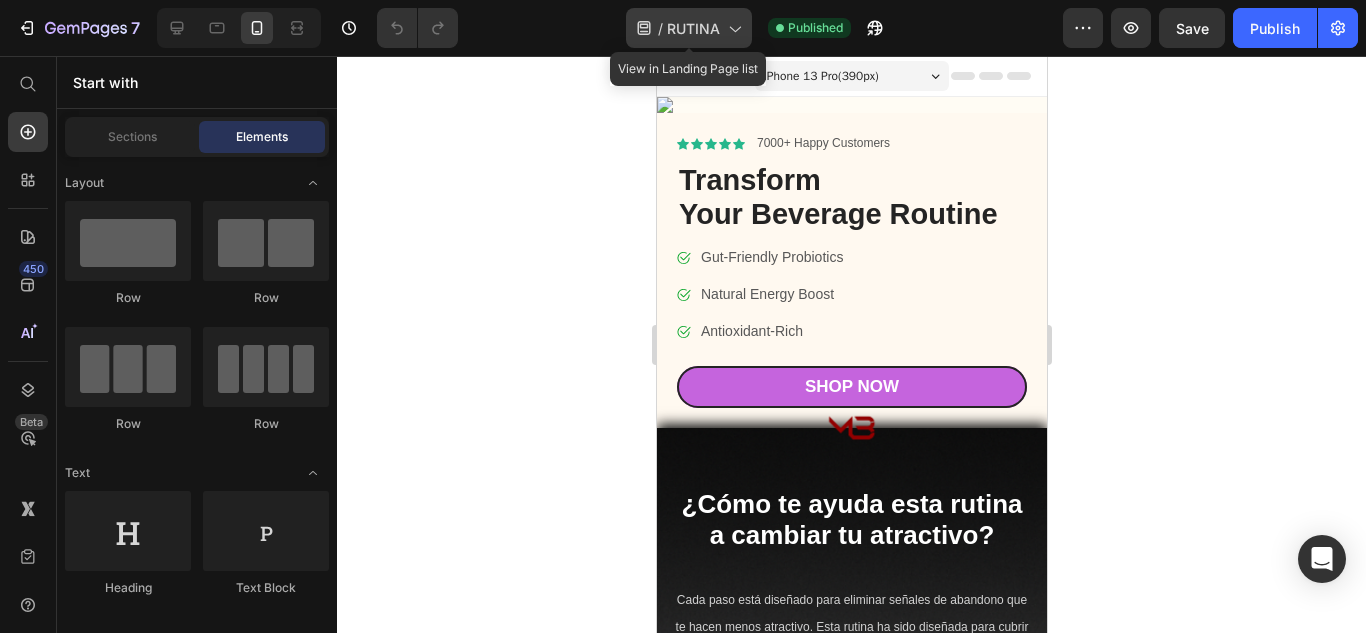 click on "RUTINA" at bounding box center [693, 28] 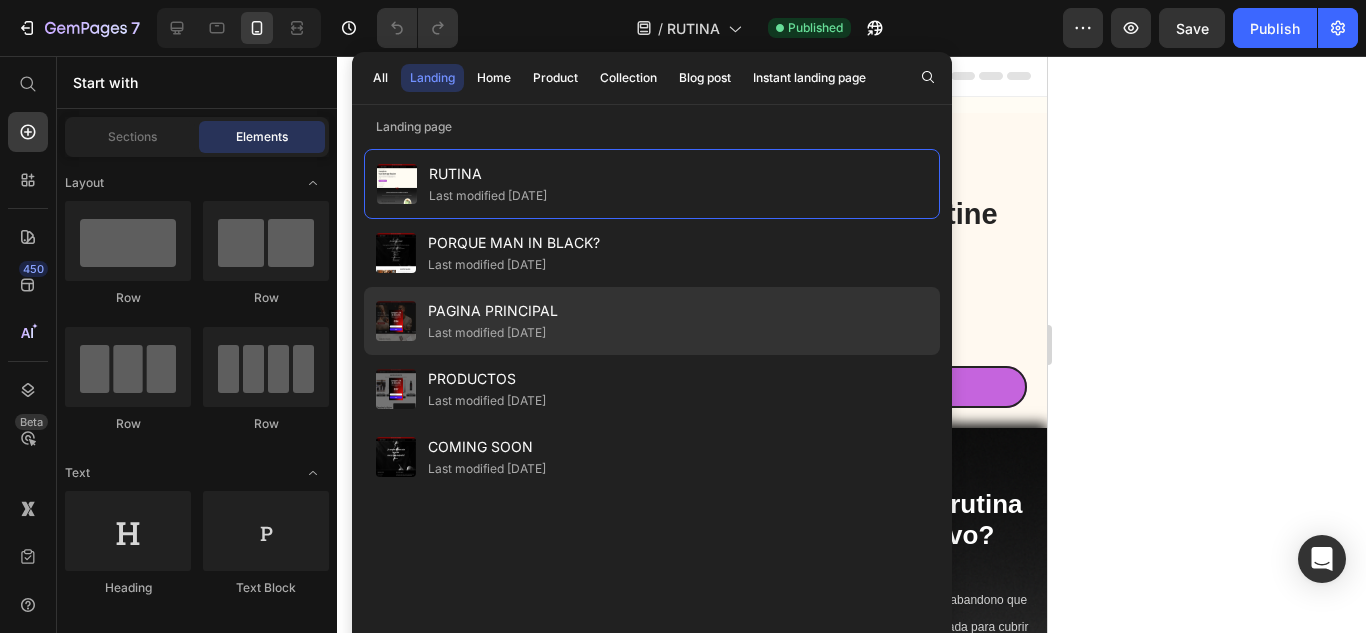 click on "PAGINA PRINCIPAL" at bounding box center (493, 311) 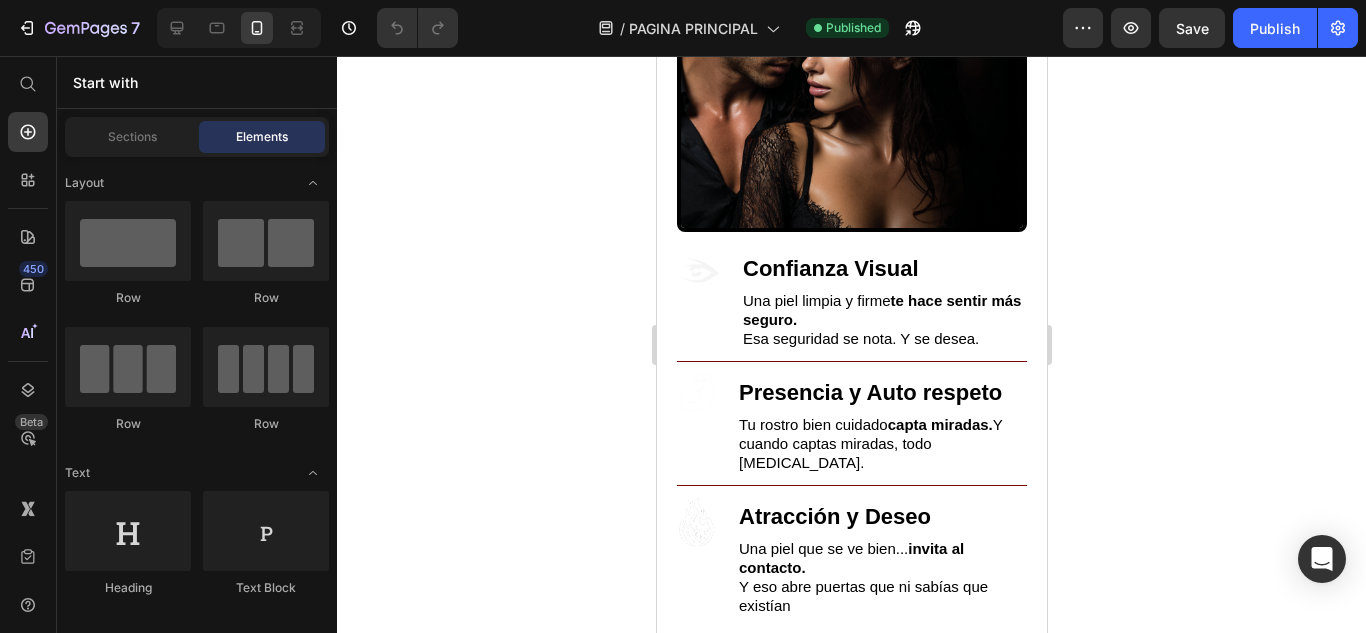 scroll, scrollTop: 5400, scrollLeft: 0, axis: vertical 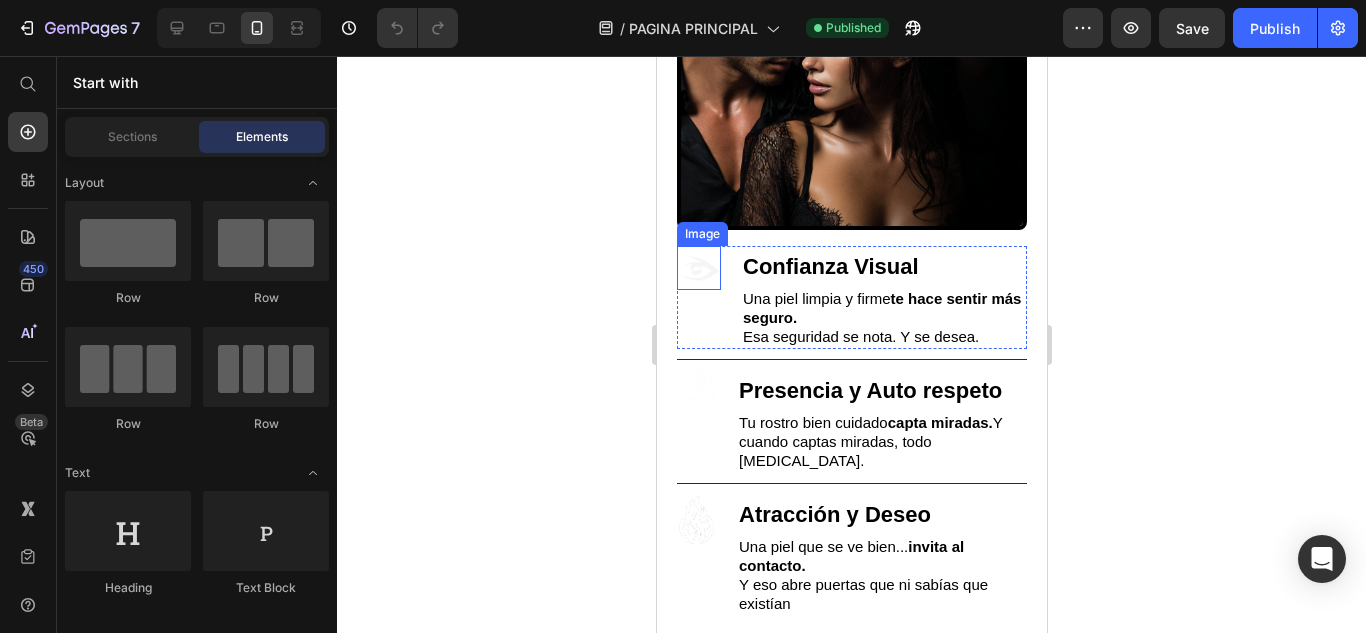 click at bounding box center [698, 268] 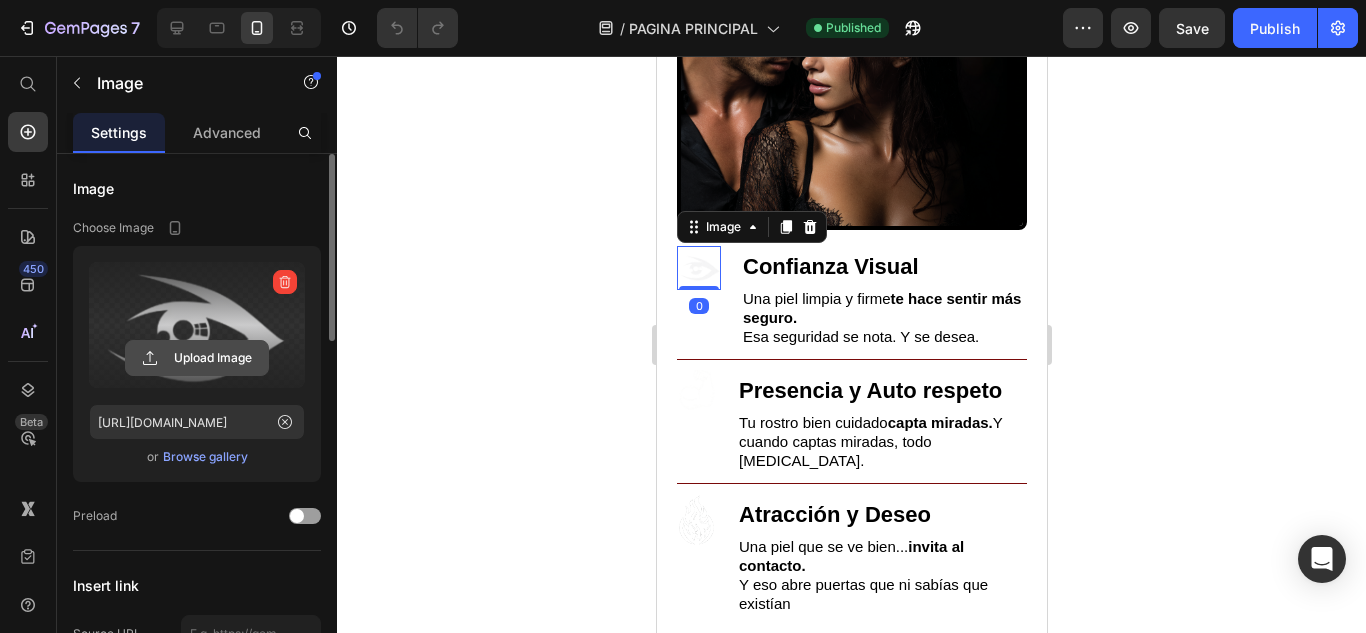click 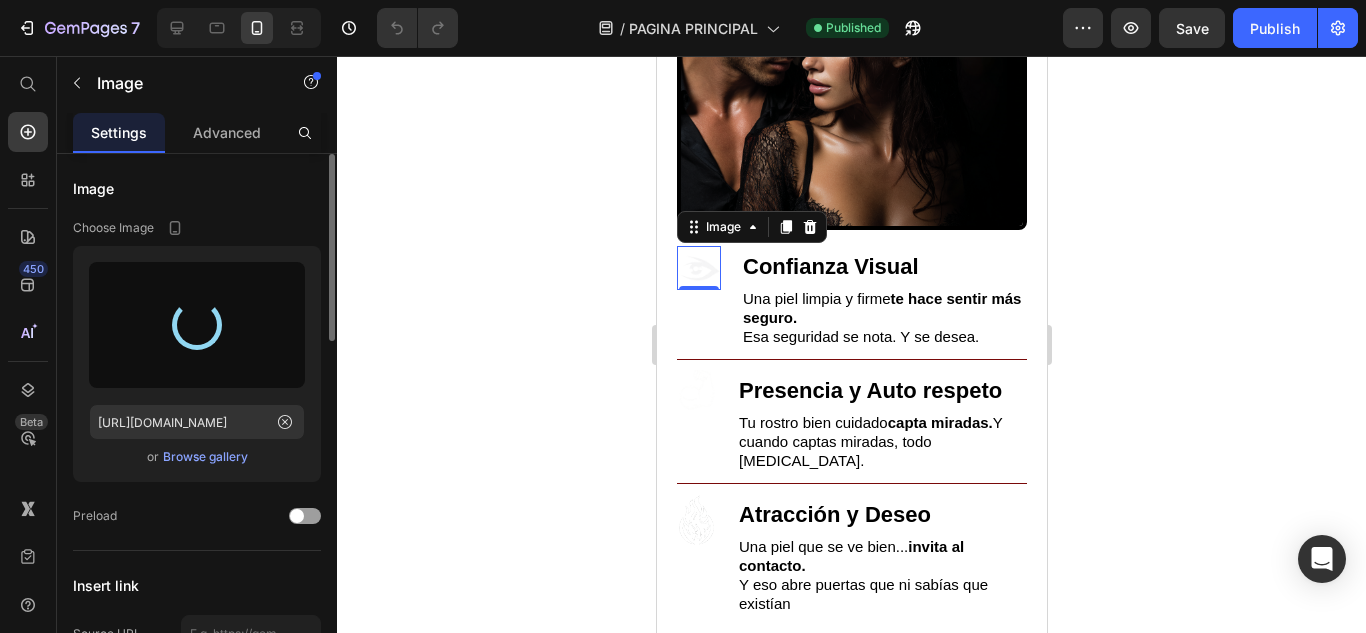 type on "[URL][DOMAIN_NAME]" 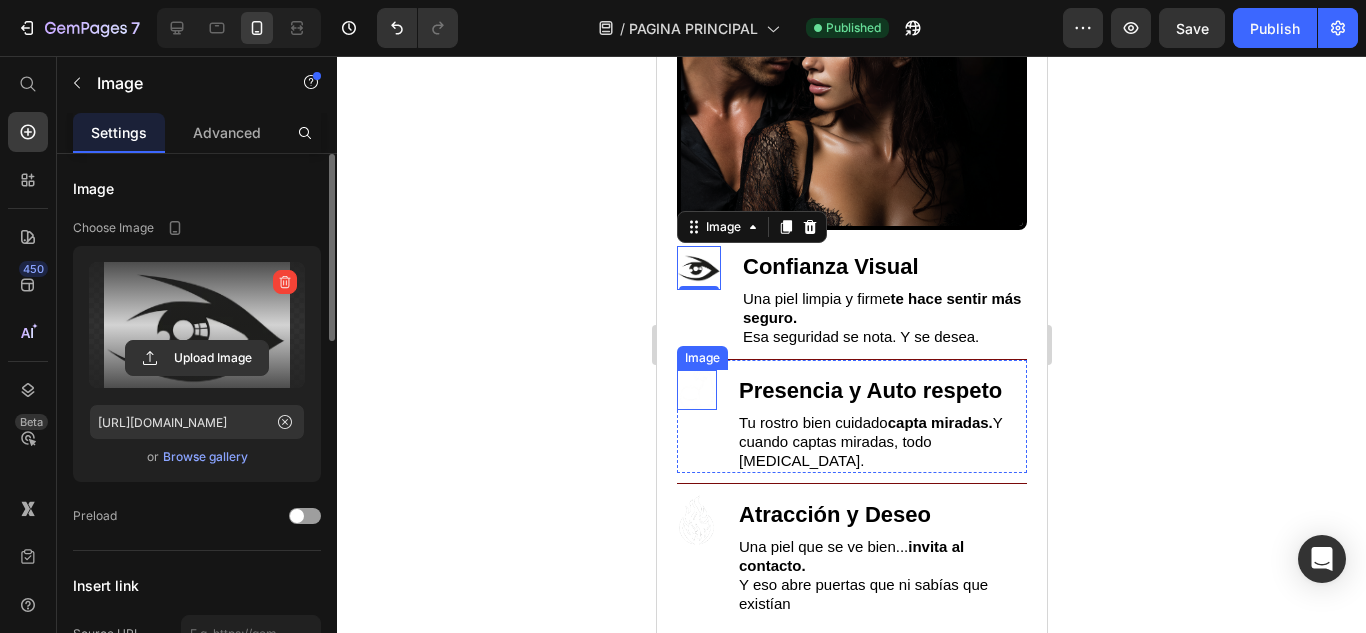 click at bounding box center (696, 390) 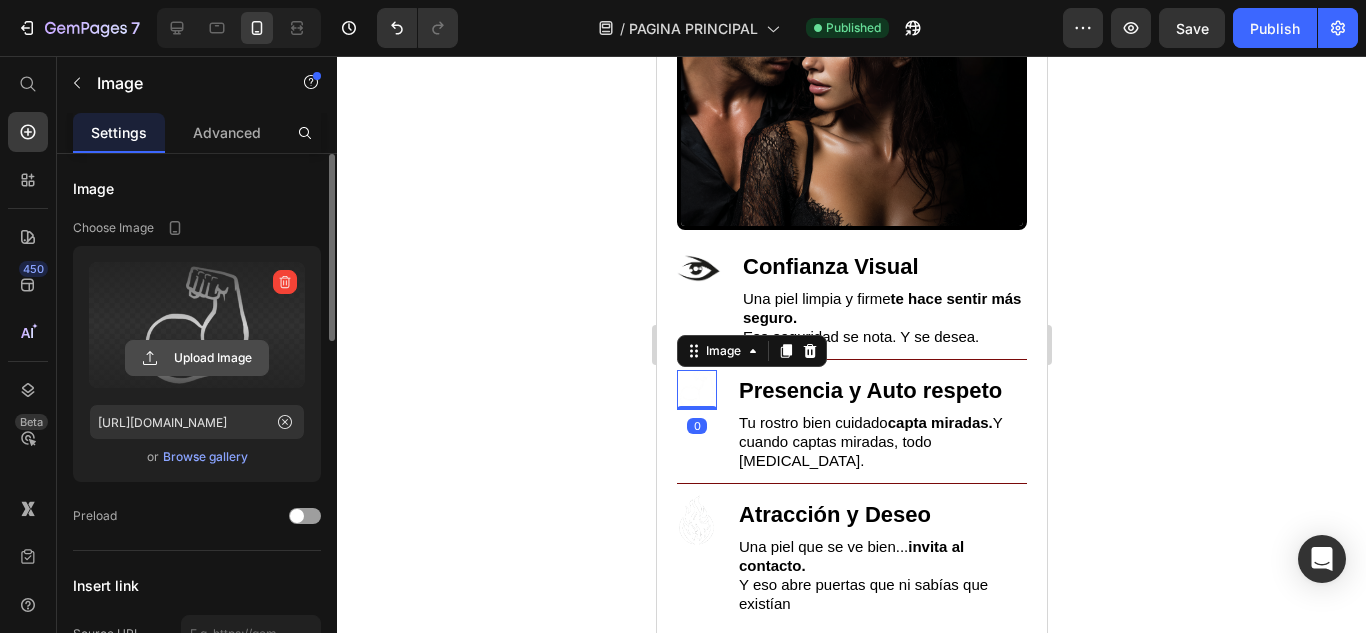 click 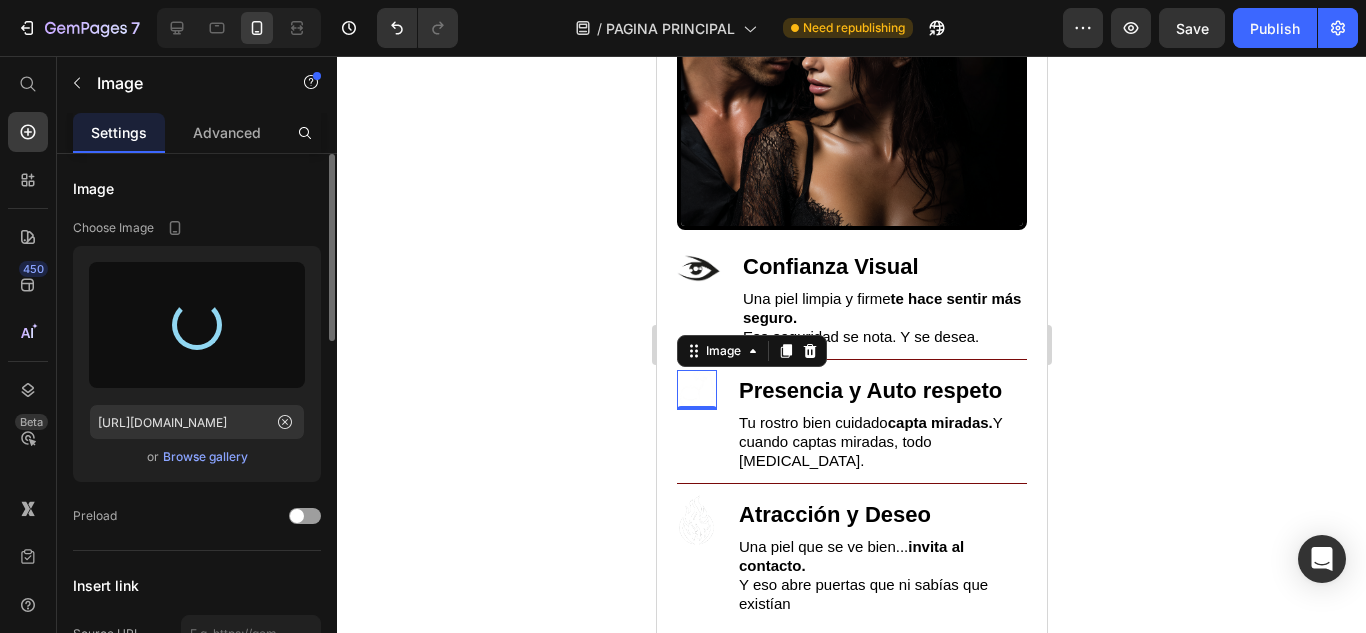type on "[URL][DOMAIN_NAME]" 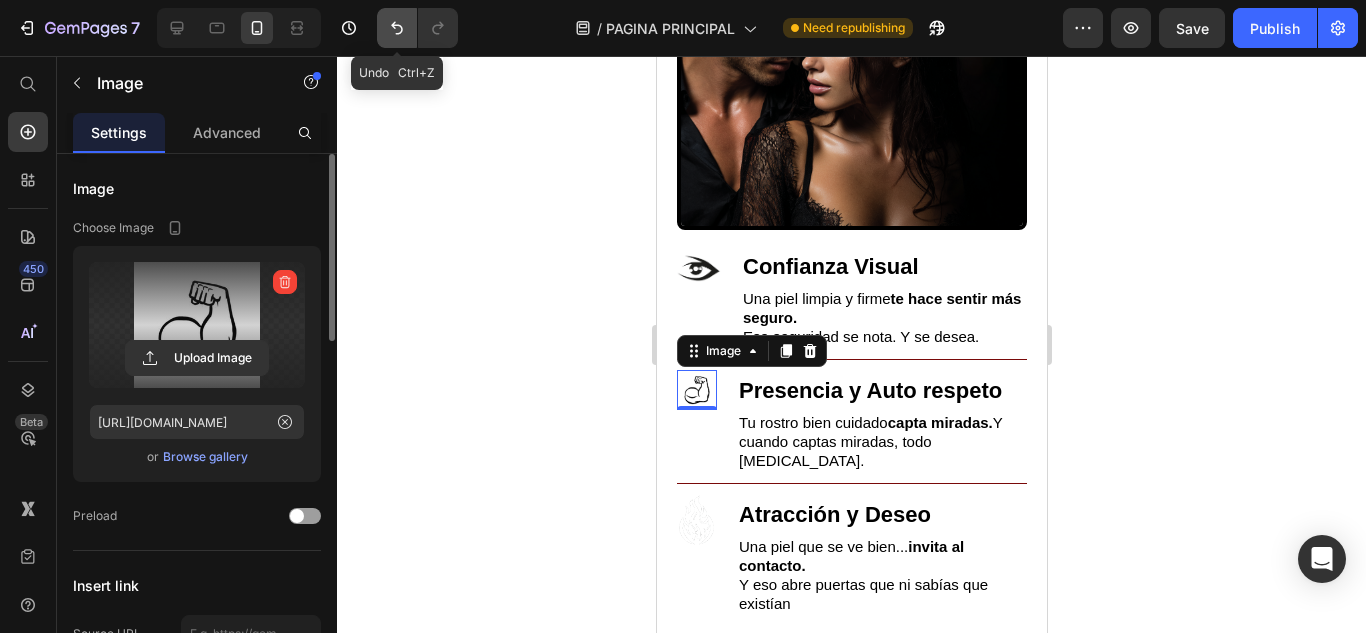 click 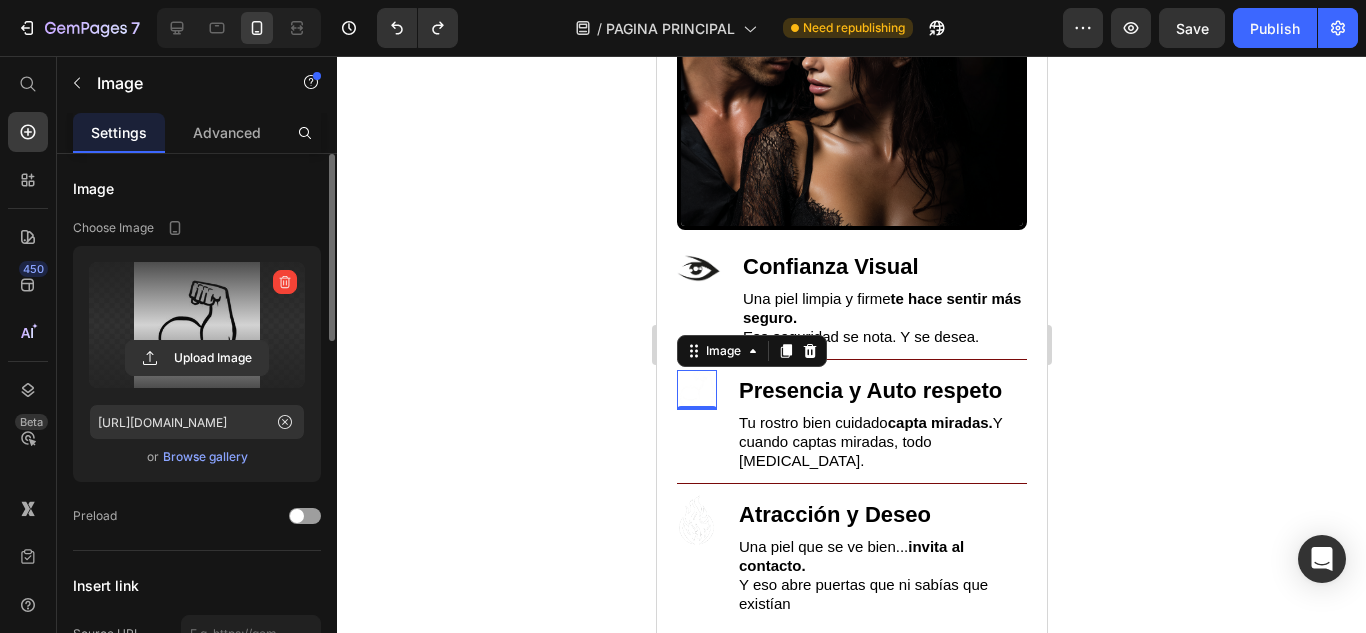 click at bounding box center [696, 390] 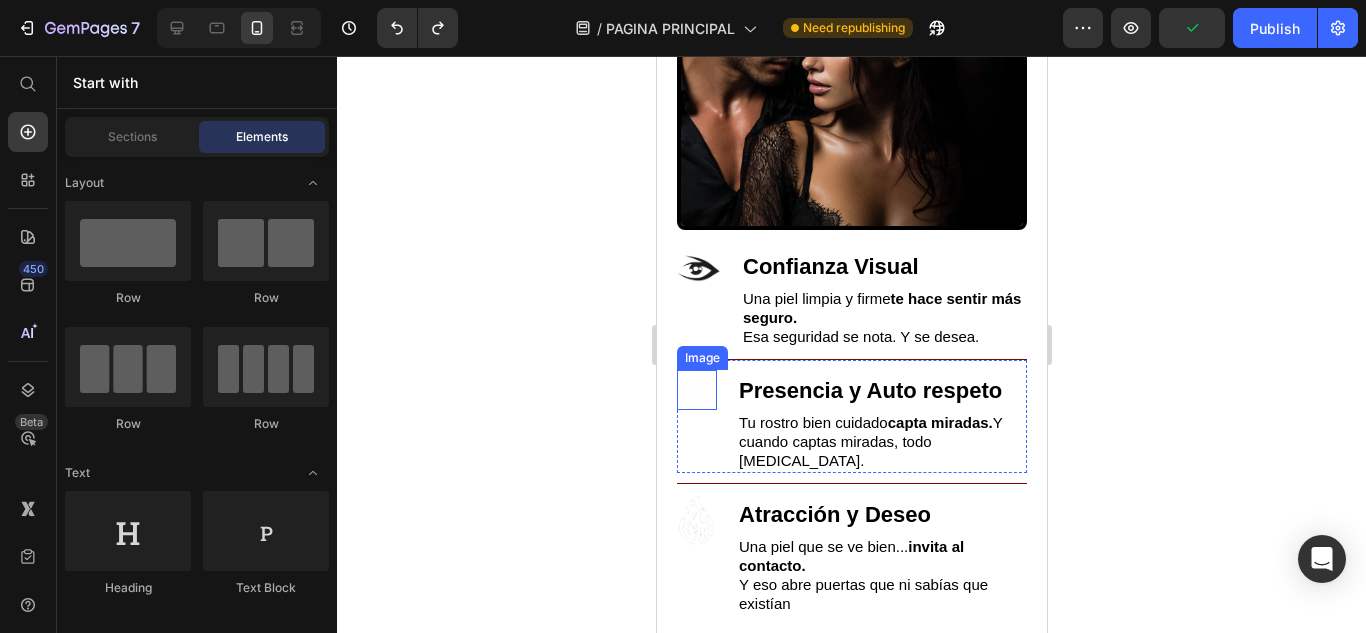 click at bounding box center [696, 390] 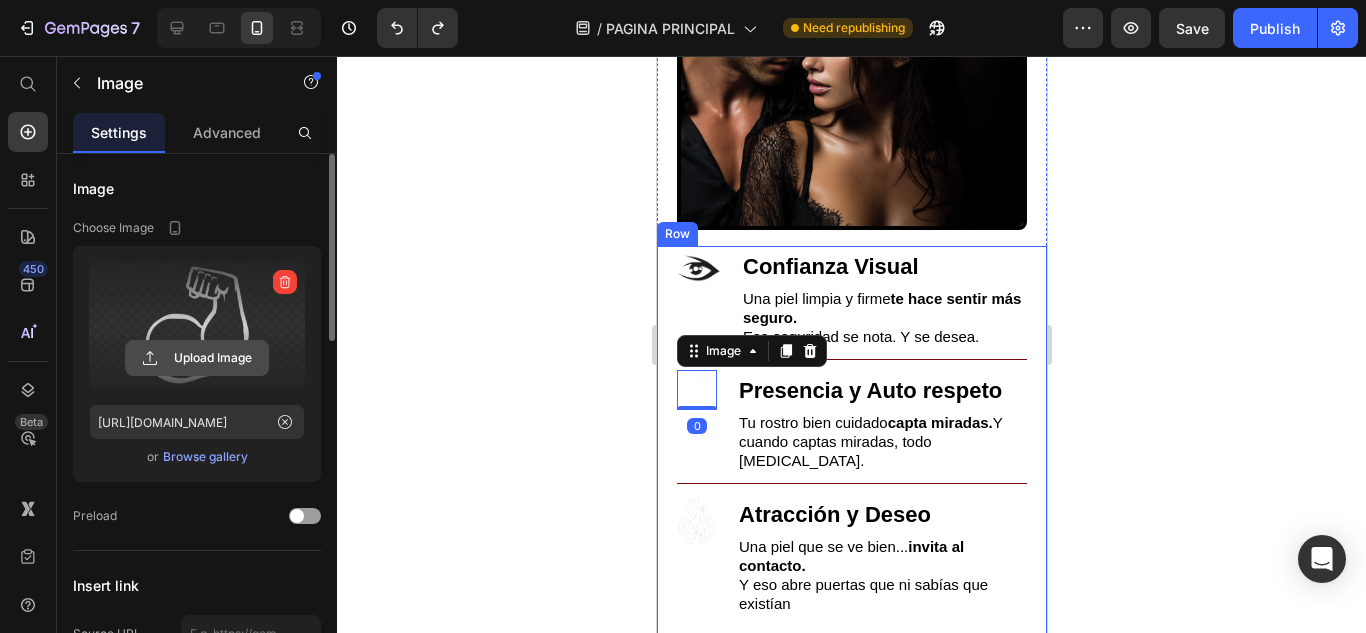 click 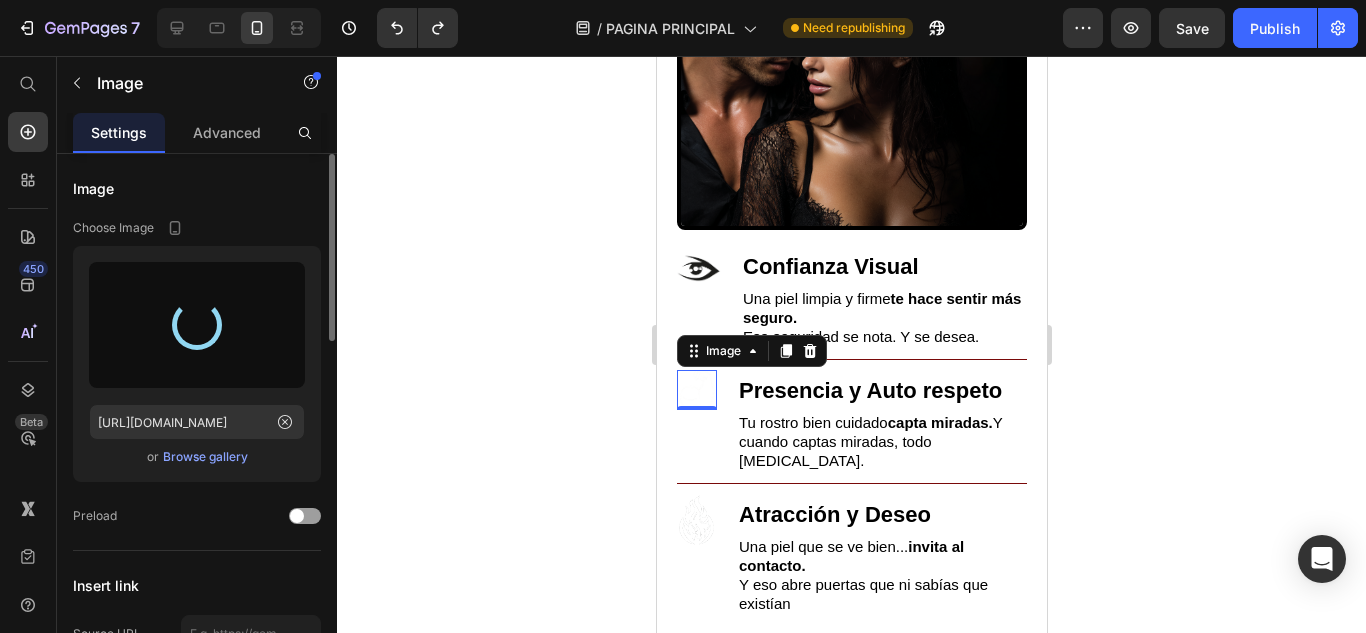 type on "[URL][DOMAIN_NAME]" 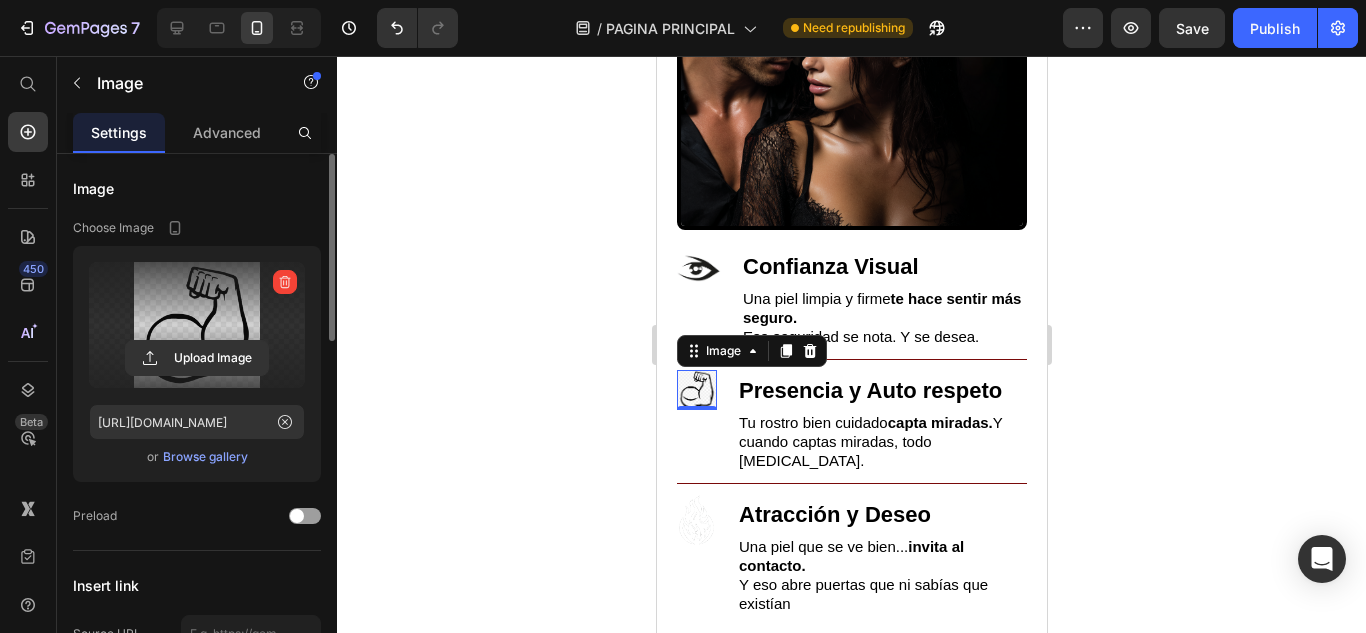 click 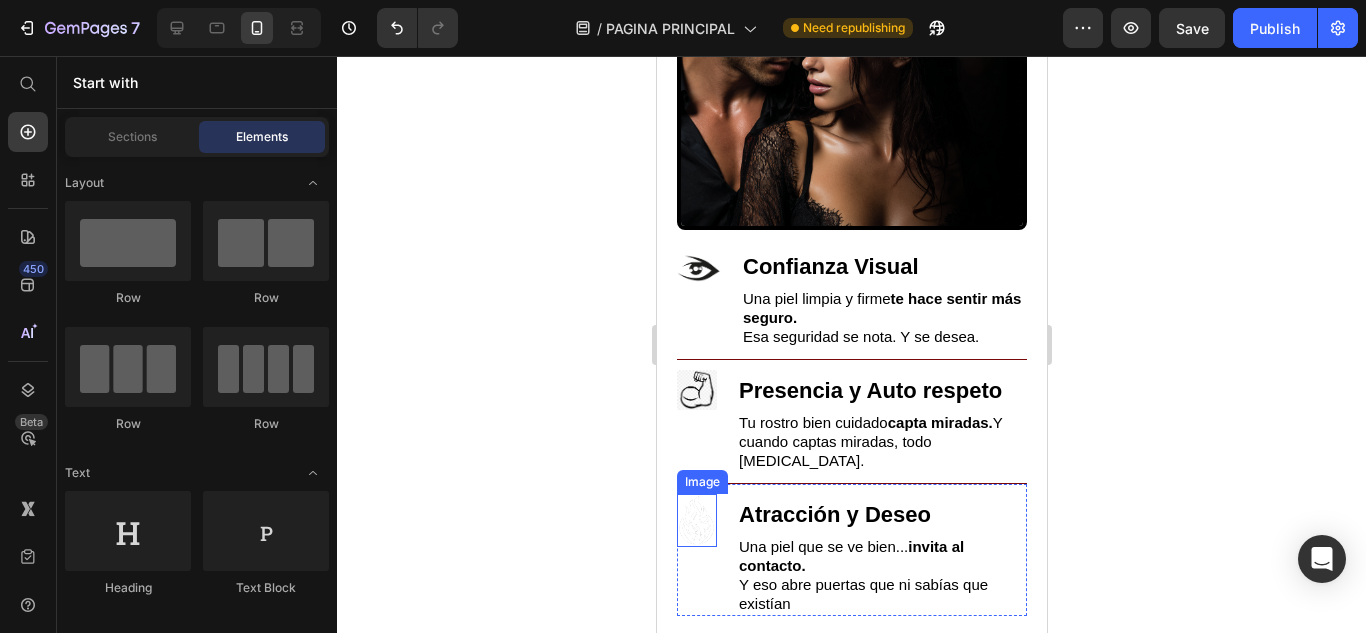 click at bounding box center [696, 520] 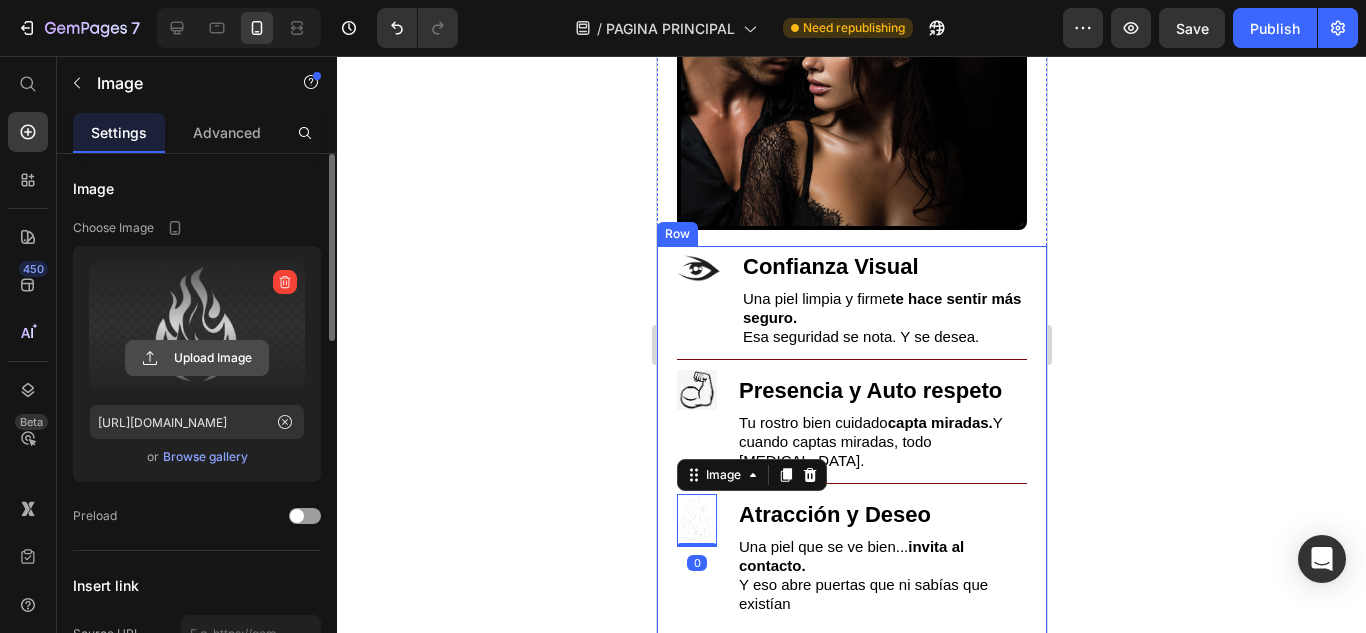 click 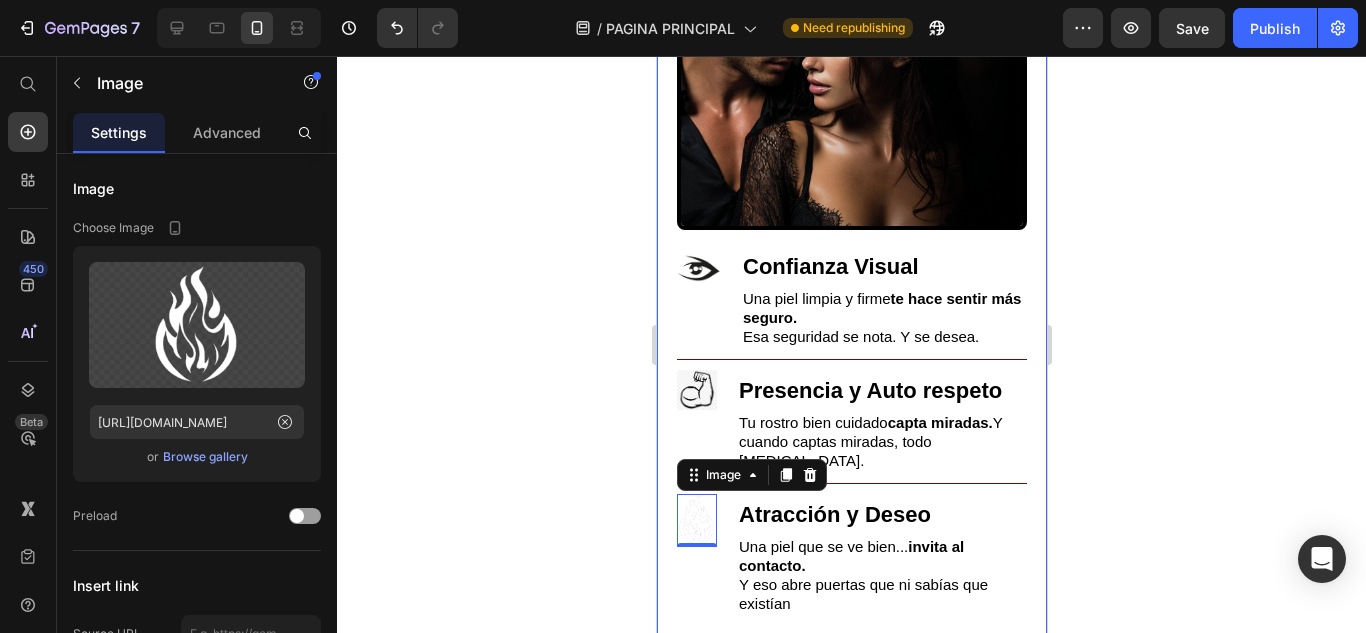 click 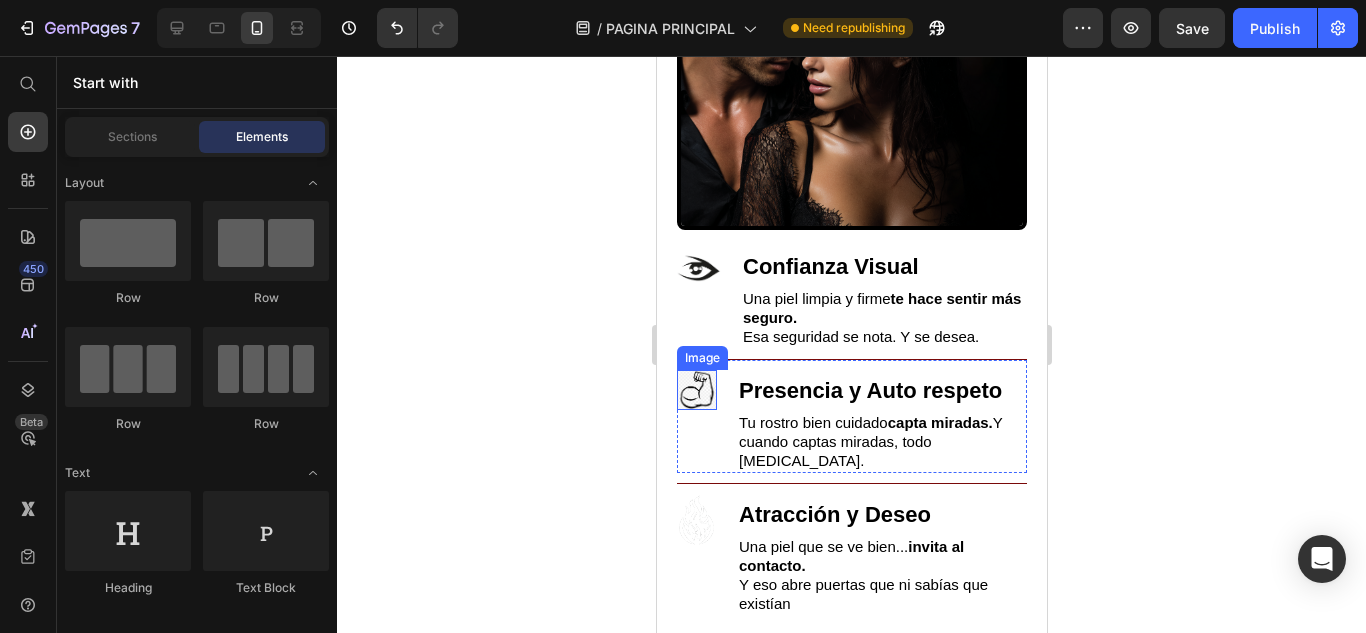 click at bounding box center [696, 390] 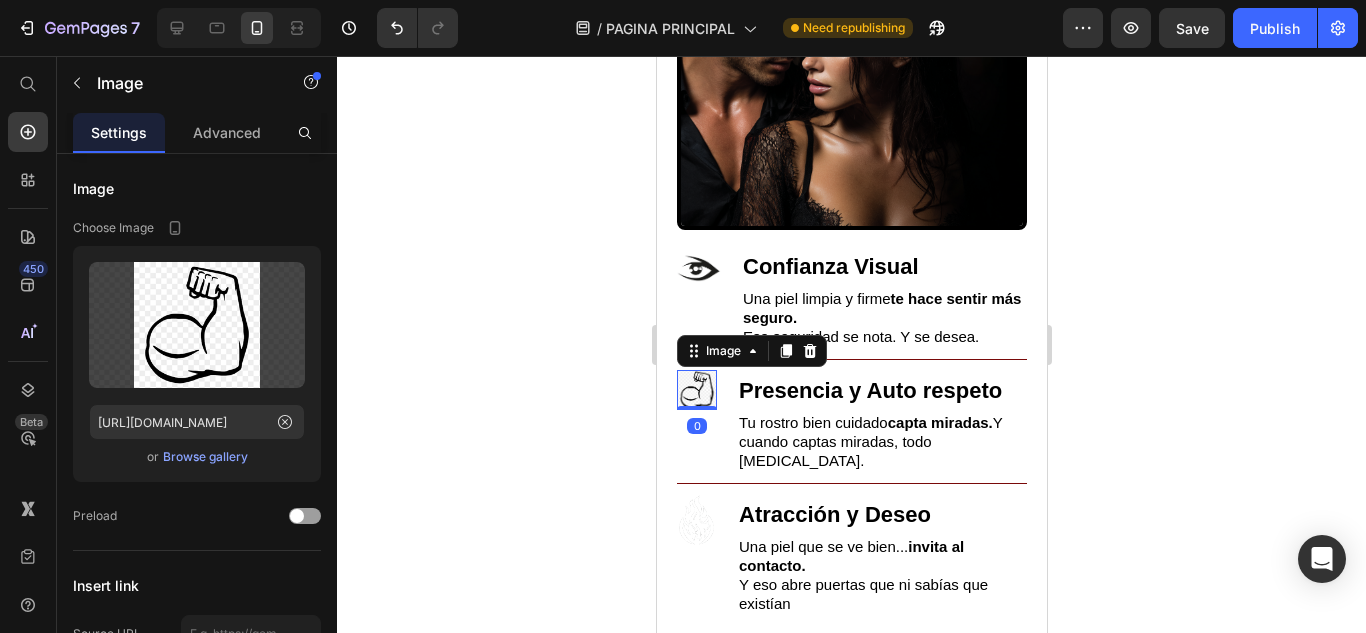 click 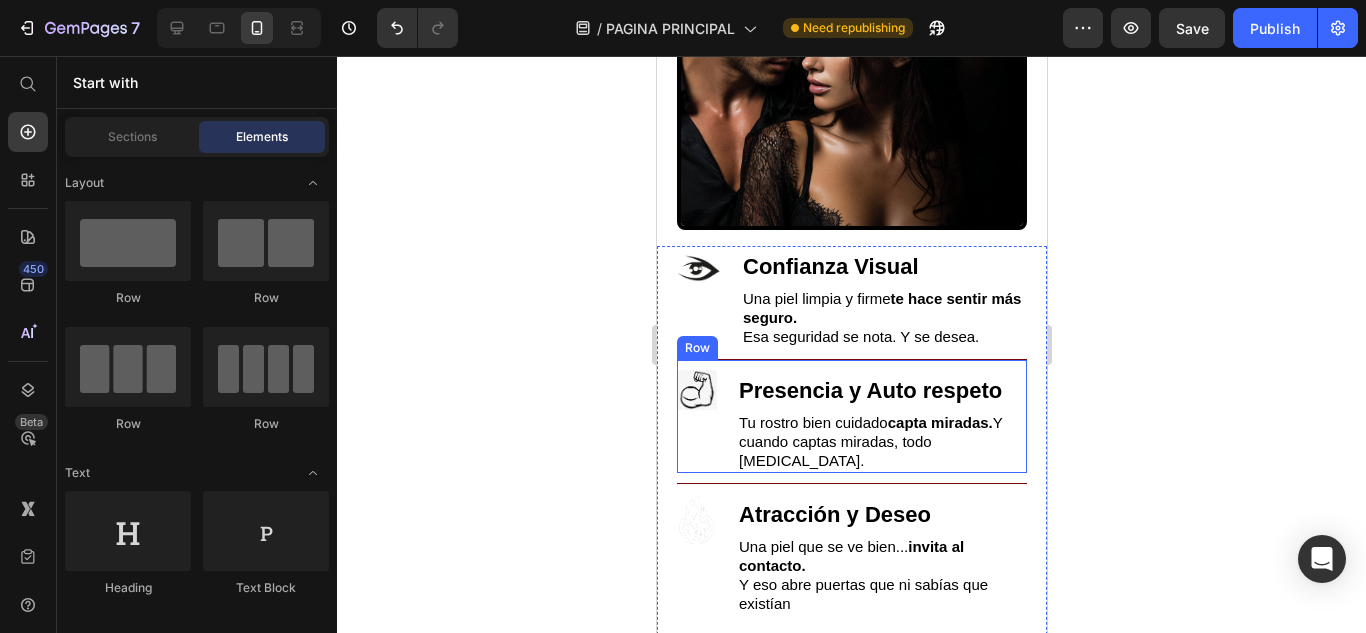 click on "Image Presencia y Auto respeto Heading Tu rostro bien cuidado  capta miradas.  Y cuando captas miradas, todo [MEDICAL_DATA]. Text Block Row" at bounding box center (851, 416) 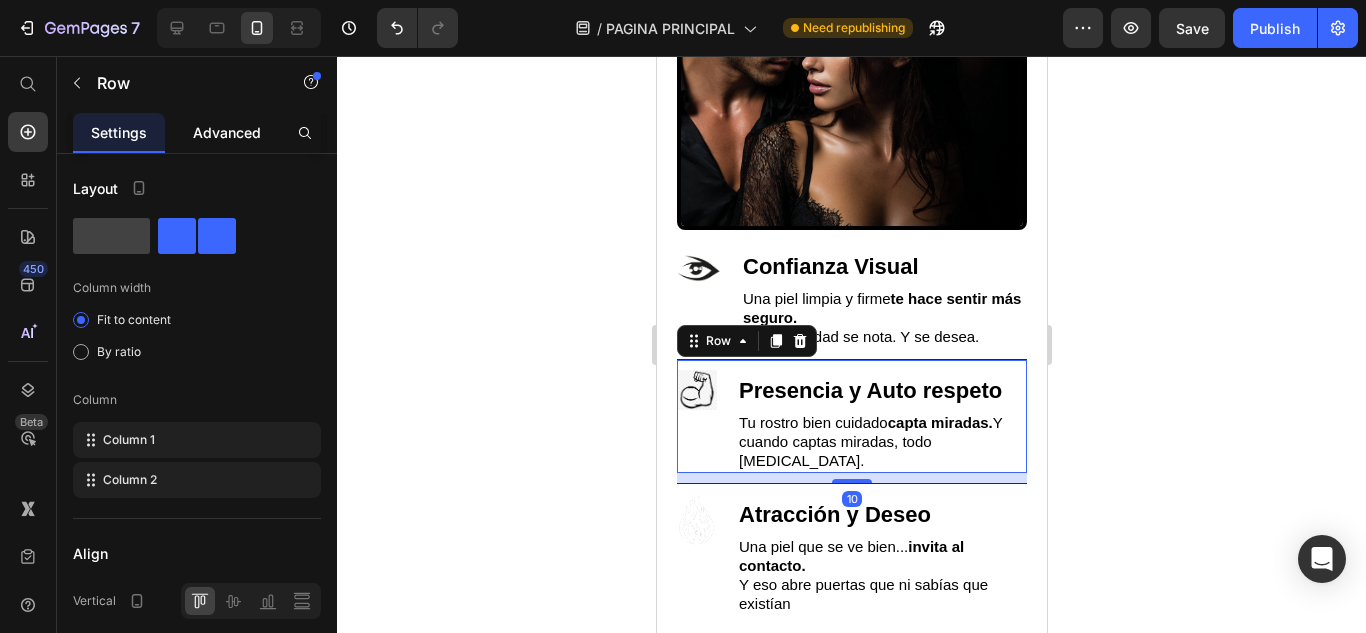 click on "Advanced" at bounding box center (227, 132) 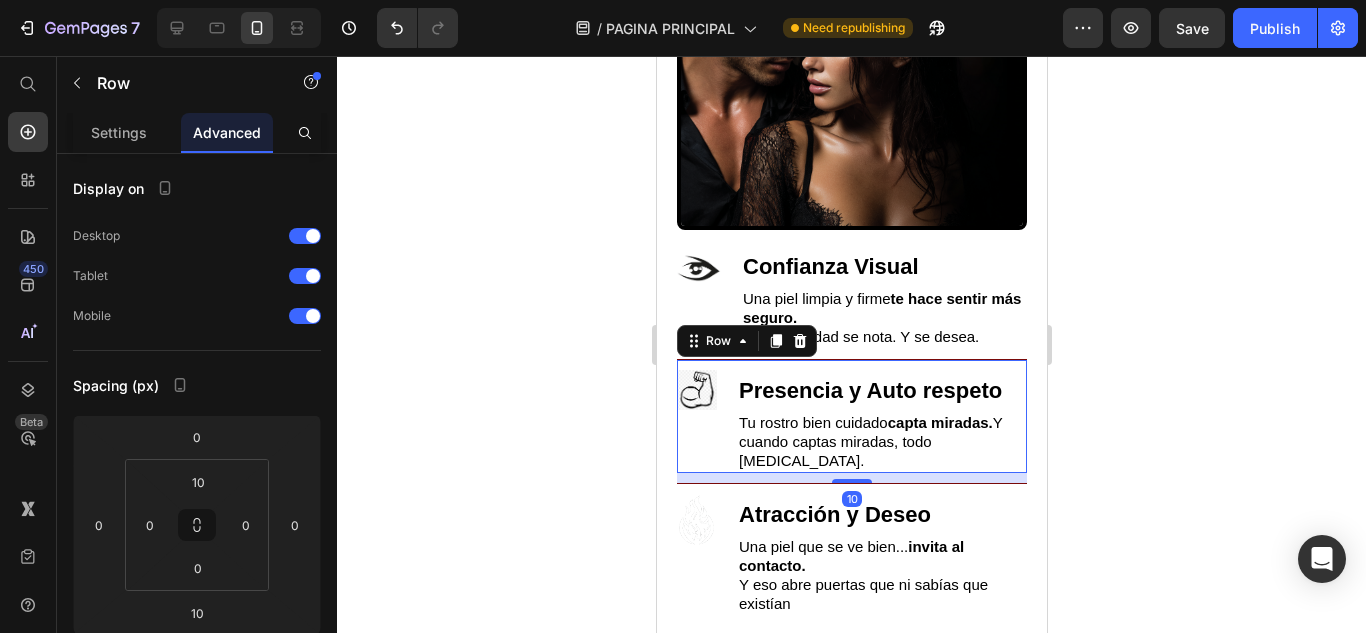 scroll, scrollTop: 400, scrollLeft: 0, axis: vertical 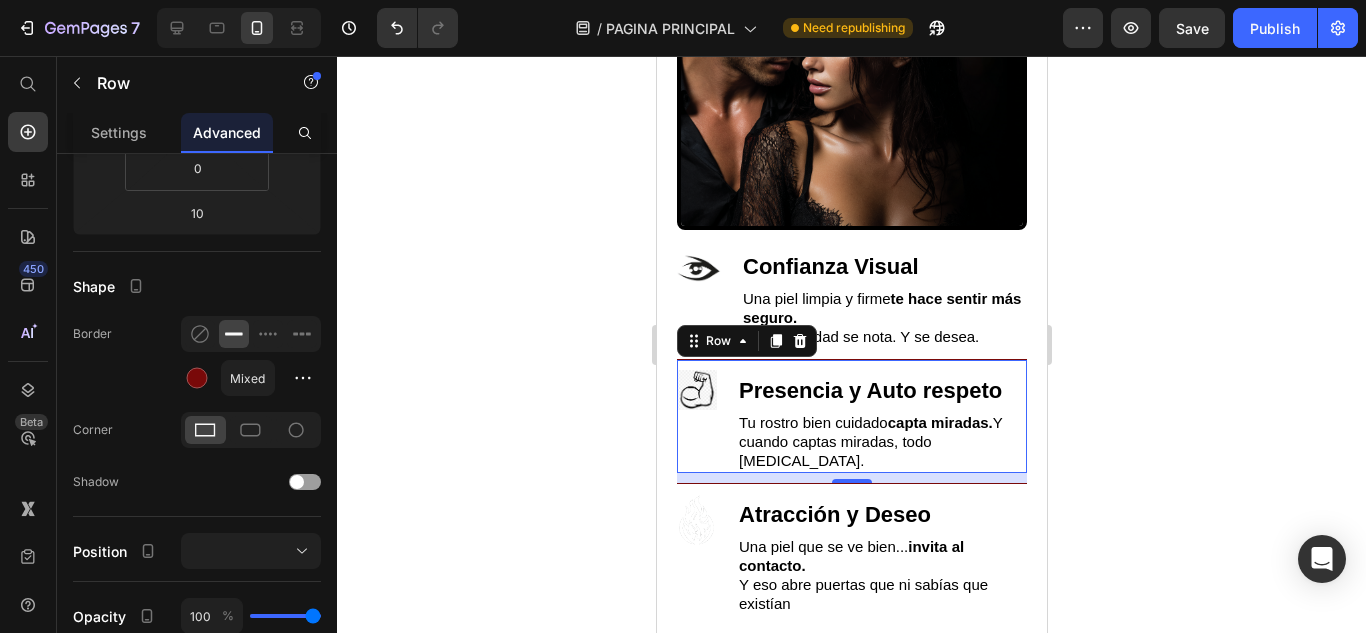 click 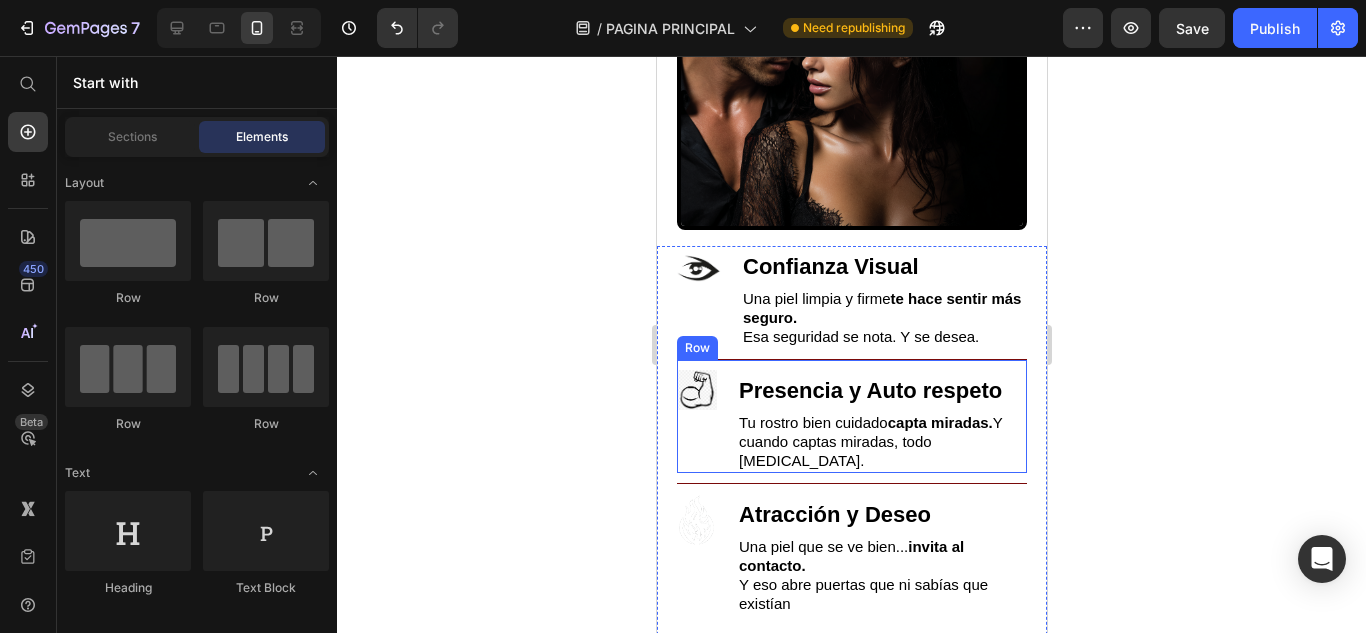 click on "Image" at bounding box center (696, 421) 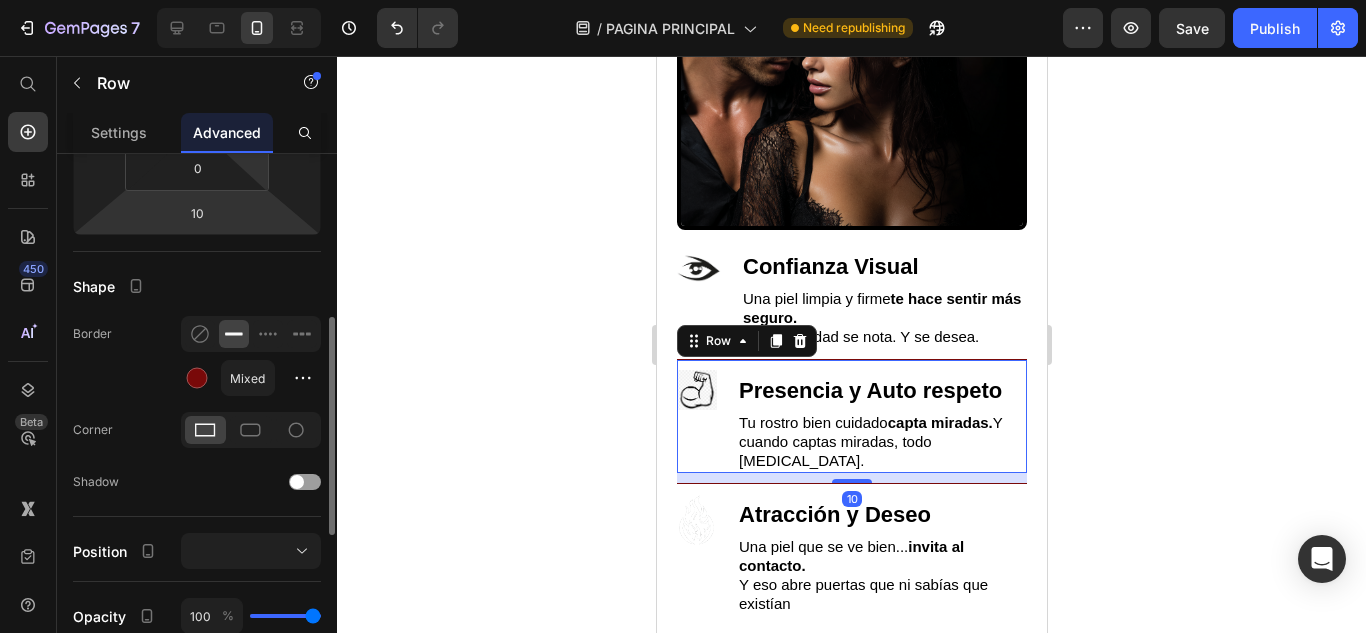 scroll, scrollTop: 300, scrollLeft: 0, axis: vertical 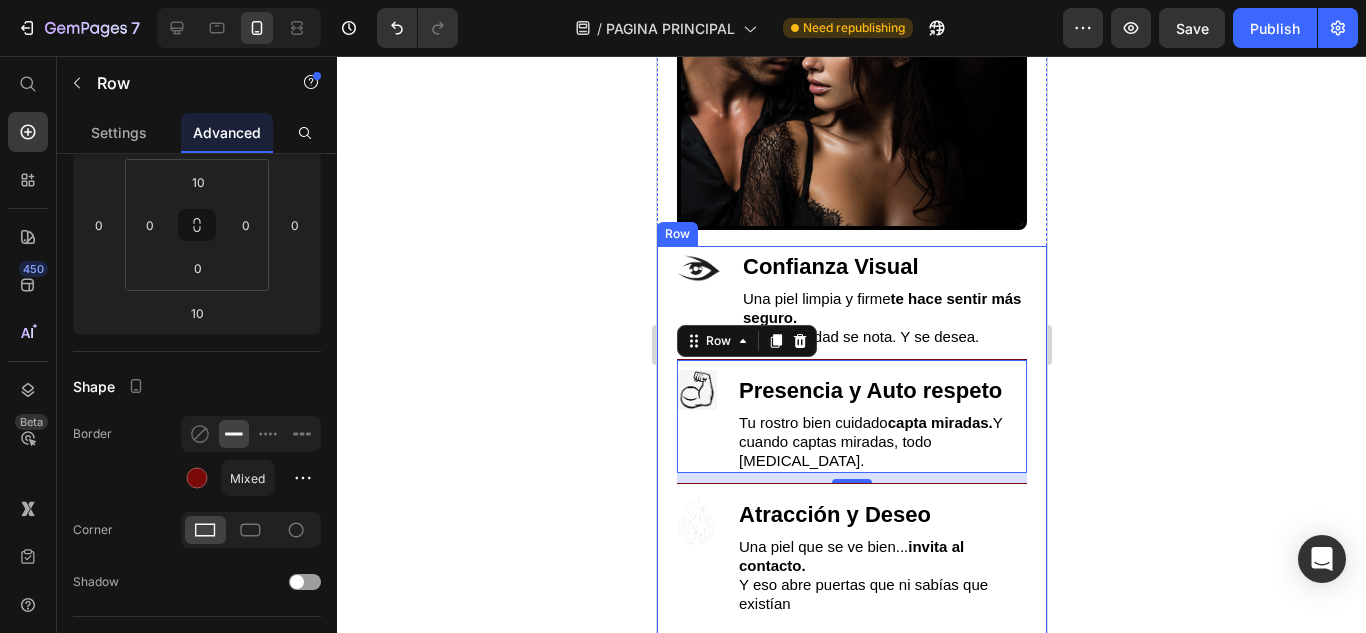 click on "Image Confianza Visual Heading Una piel limpia y firme  te hace sentir más seguro.   Esa seguridad se nota. Y se desea. Text Block Row Image Presencia y Auto respeto Heading Tu rostro bien cuidado  capta miradas.  Y cuando captas miradas, todo [MEDICAL_DATA]. Text Block Row   10 Image Atracción y Deseo Heading Una piel que se ve bien...  invita al contacto.   Y eso abre puertas que ni sabías que existían Text Block Row Ver el Set que lo [MEDICAL_DATA] TODO Button Row" at bounding box center [851, 475] 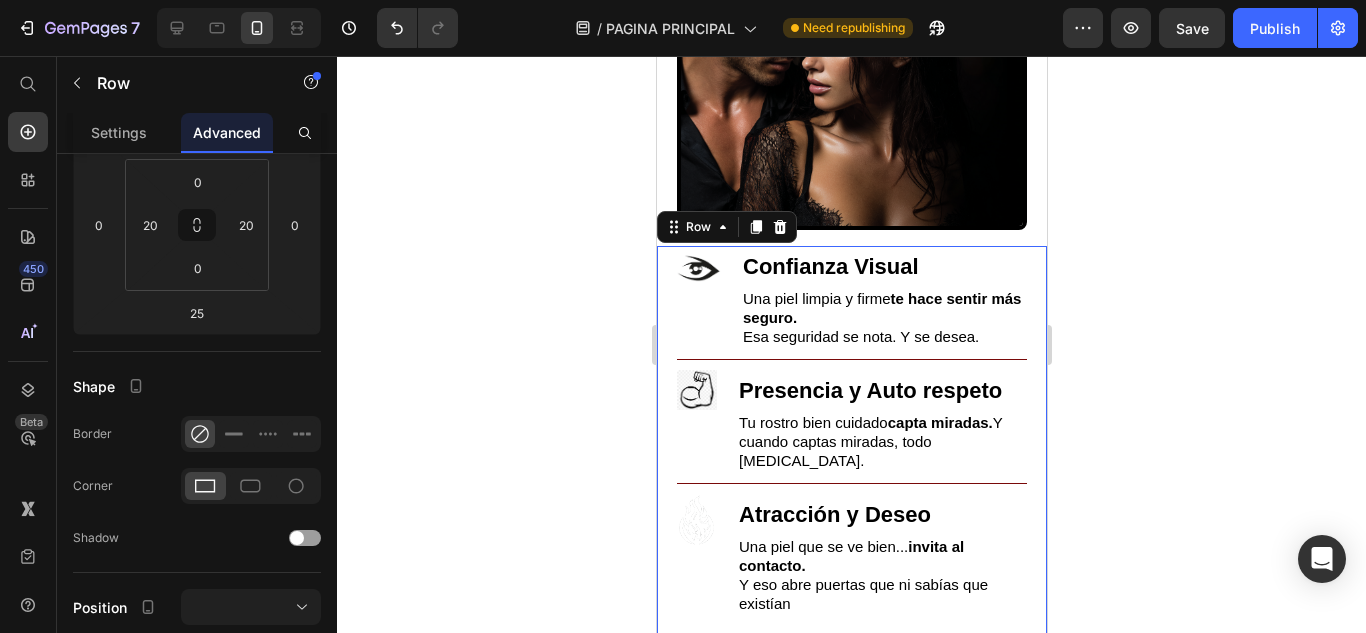 drag, startPoint x: 544, startPoint y: 236, endPoint x: 560, endPoint y: 241, distance: 16.763054 